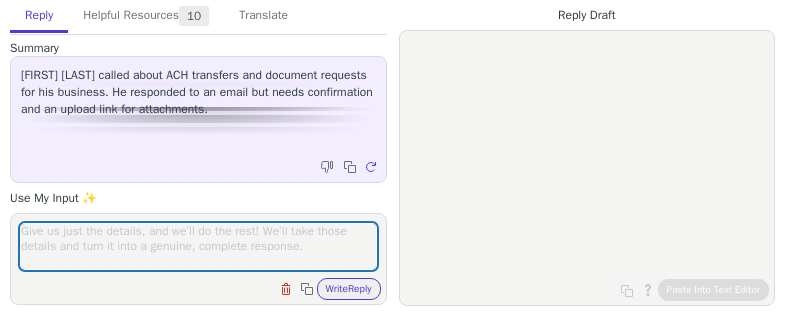 scroll, scrollTop: 0, scrollLeft: 0, axis: both 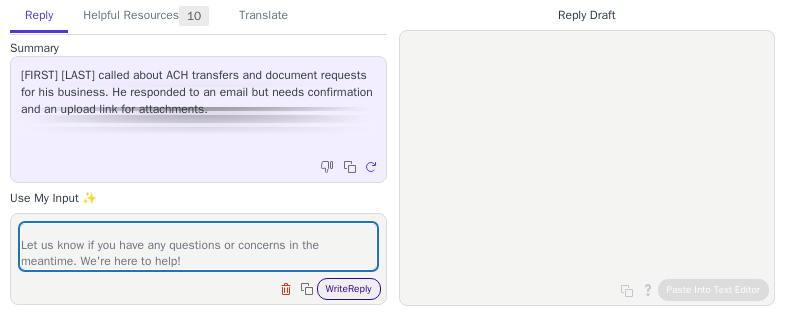 type on "Thanks for letting me know that you haven't received a response or update after you submitted the documents. I can assure you that the team has received the documents and they are currently reviewing them on their end. They couldn't got back to you over the weekend because we were closed but I've reached out to them already and asked to provide you with the update as soon as they can. I sincerely apologize for the delay with the review.
Let us know if you have any questions or concerns in the meantime. We're here to help!" 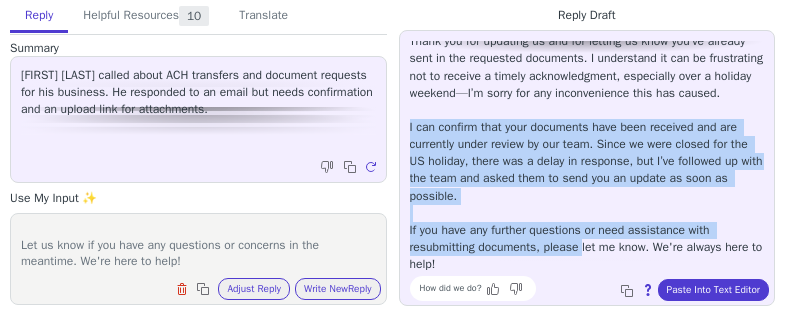 scroll, scrollTop: 62, scrollLeft: 0, axis: vertical 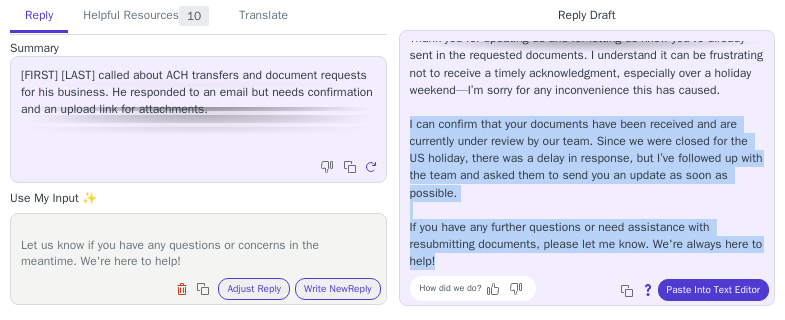 drag, startPoint x: 408, startPoint y: 186, endPoint x: 596, endPoint y: 257, distance: 200.96019 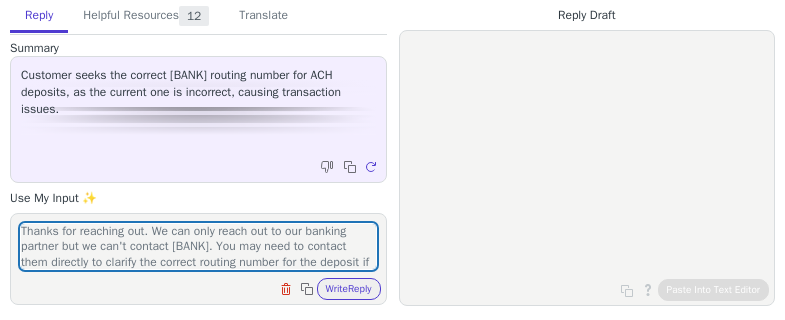 scroll, scrollTop: 0, scrollLeft: 0, axis: both 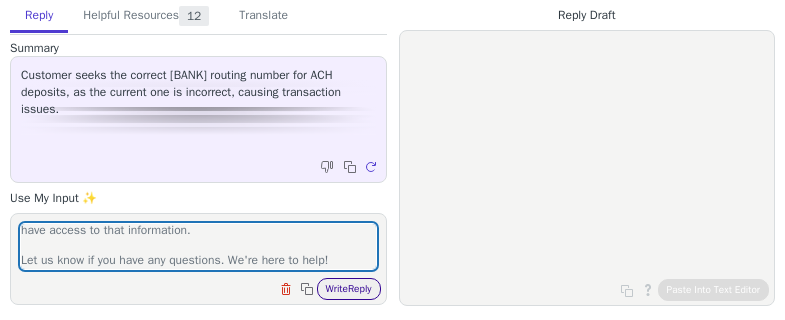 type on "Thanks for reaching out. We can only reach out to our banking partner but we can't contact [BANK]. You may need to contact them directly to clarify the correct routing number for the deposit if this particular routing number doesn't work. Unfortunately, we don't have access to that information.
Let us know if you have any questions. We're here to help!" 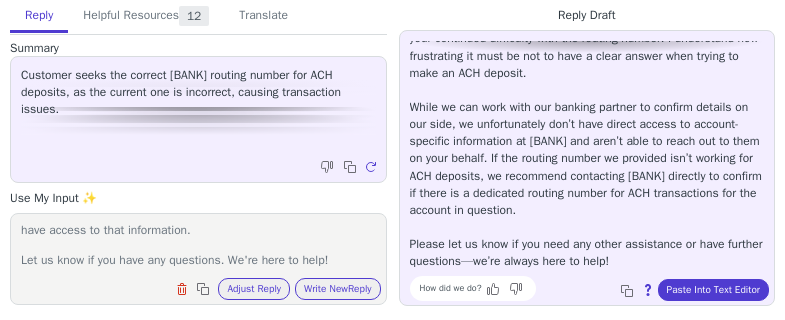 scroll, scrollTop: 79, scrollLeft: 0, axis: vertical 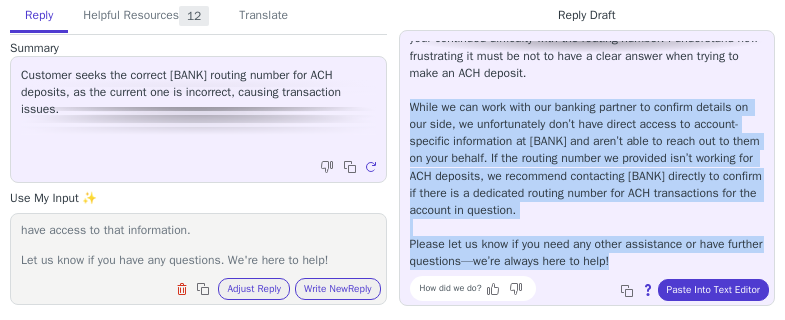 drag, startPoint x: 408, startPoint y: 85, endPoint x: 694, endPoint y: 264, distance: 337.3974 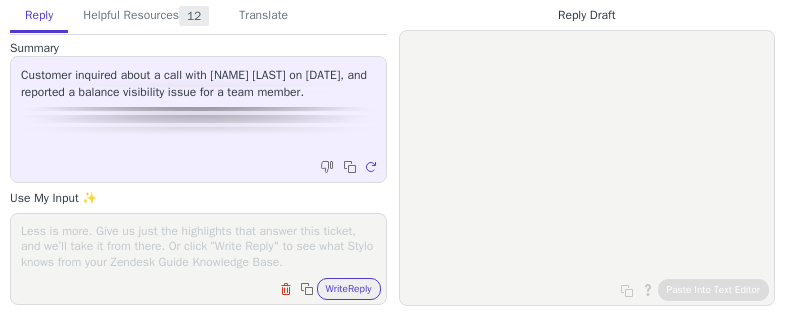 scroll, scrollTop: 0, scrollLeft: 0, axis: both 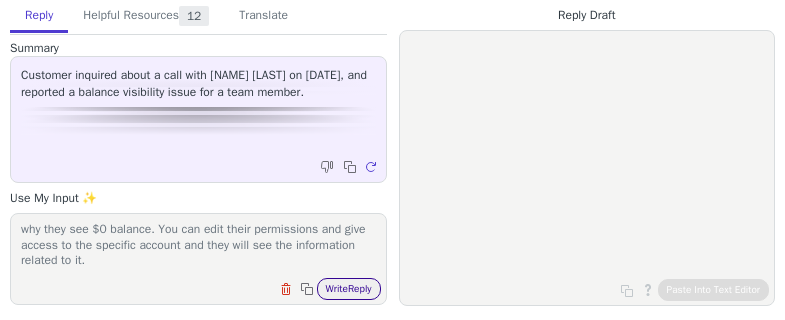 type on "Thanks for waiting for the update about the permissions for one of your team members. Our technical team confirmed that they currently don't have access to any specific checking account that's why they see $0 balance. You can edit their permissions and give access to the specific account and they will see the information related to it." 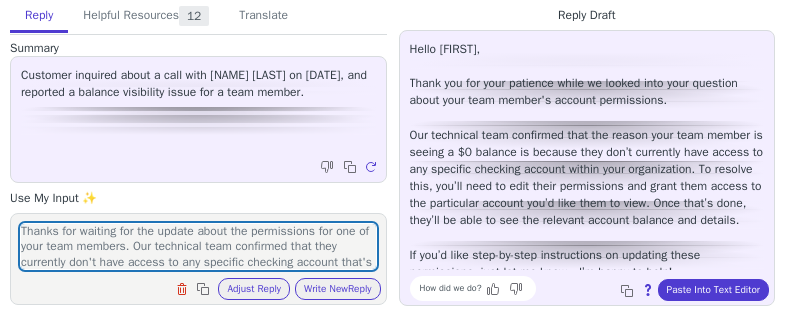 scroll, scrollTop: 0, scrollLeft: 0, axis: both 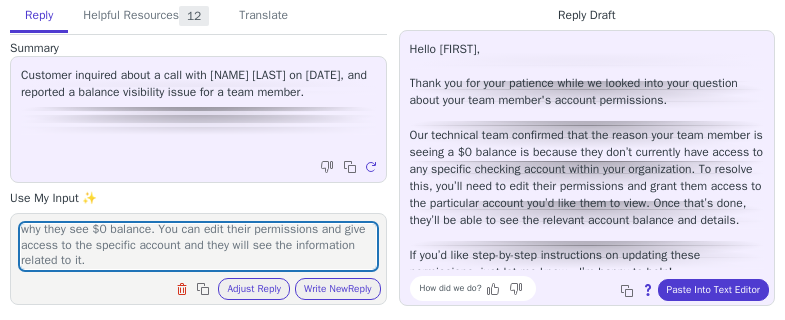 click on "Hello Peter, Thank you for your patience while we looked into your question about your team member's account permissions. Our technical team confirmed that the reason your team member is seeing a $0 balance is because they don’t currently have access to any specific checking account within your organization. To resolve this, you’ll need to edit their permissions and grant them access to the particular account you’d like them to view. Once that’s done, they’ll be able to see the relevant account balance and details. If you’d like step-by-step instructions on updating these permissions, just let me know—I’m happy to help! How did we do?   Copy to clipboard About this reply Paste Into Text Editor" at bounding box center (587, 168) 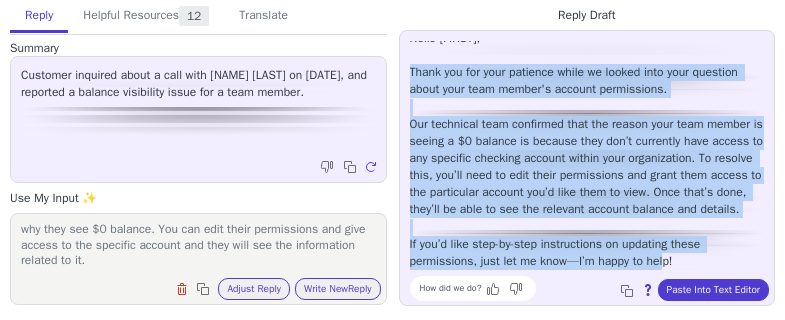 scroll, scrollTop: 28, scrollLeft: 0, axis: vertical 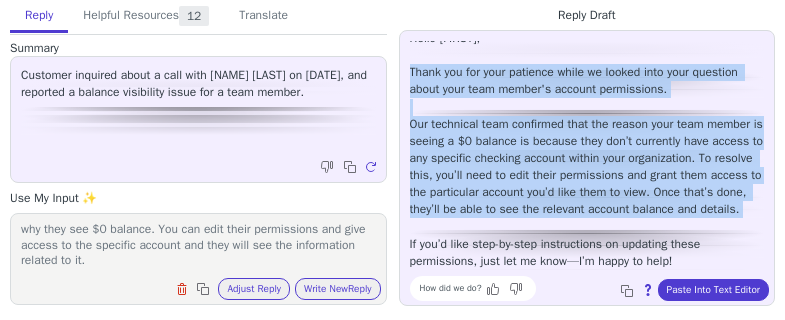 drag, startPoint x: 410, startPoint y: 82, endPoint x: 718, endPoint y: 222, distance: 338.3253 